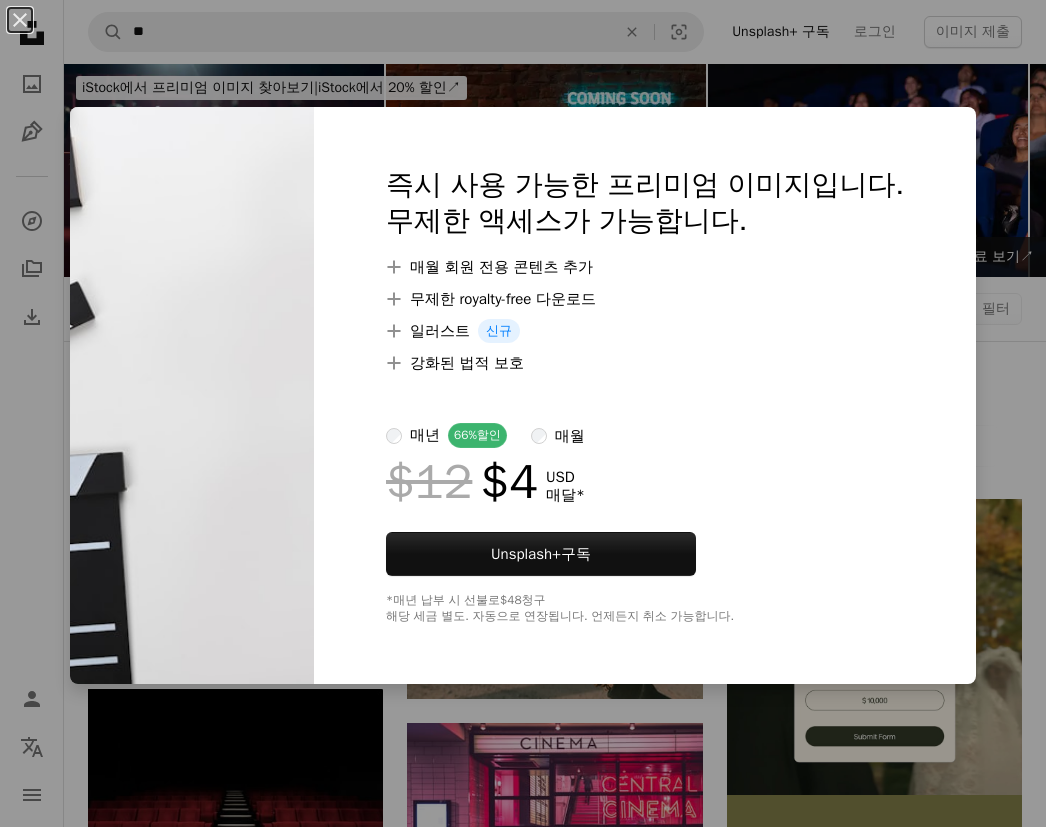 scroll, scrollTop: 222, scrollLeft: 0, axis: vertical 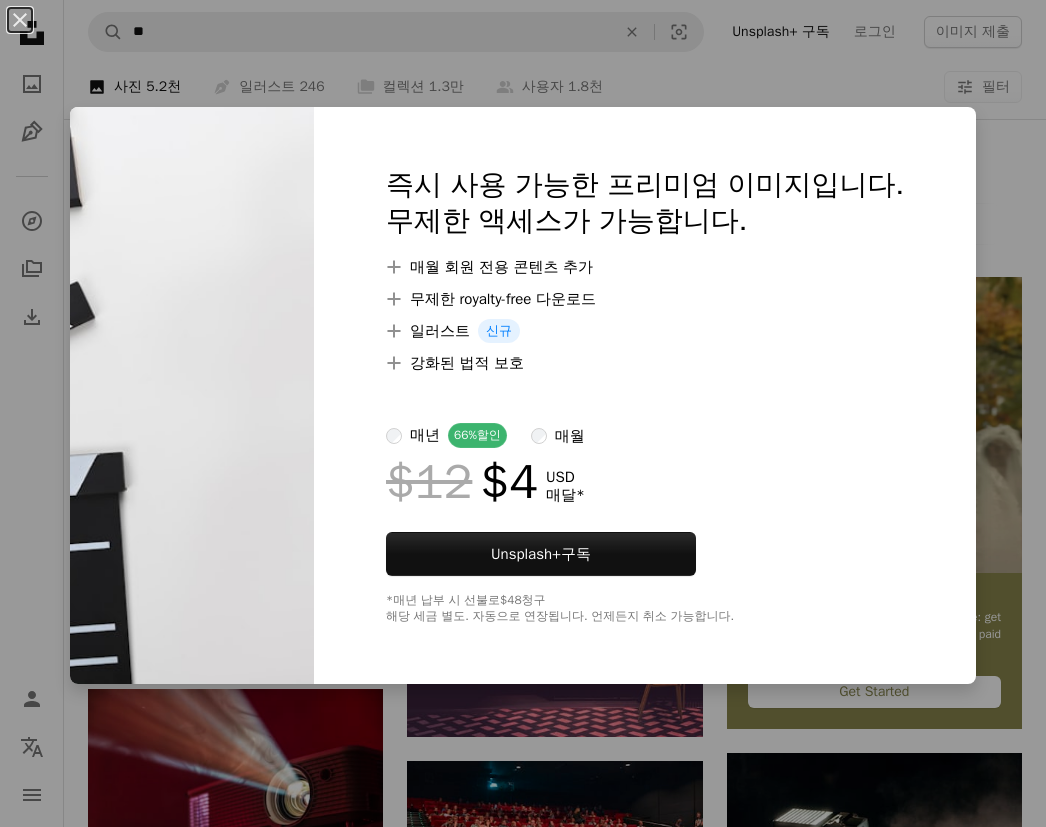 click on "An X shape 즉시 사용 가능한 프리미엄 이미지입니다. 무제한 액세스가 가능합니다. A plus sign 매월 회원 전용 콘텐츠 추가 A plus sign 무제한 royalty-free 다운로드 A plus sign 일러스트  신규 A plus sign 강화된 법적 보호 매년 66%  할인 매월 $12   $4 USD 매달 * Unsplash+  구독 *매년 납부 시 선불로  $48  청구 해당 세금 별도. 자동으로 연장됩니다. 언제든지 취소 가능합니다." at bounding box center [523, 413] 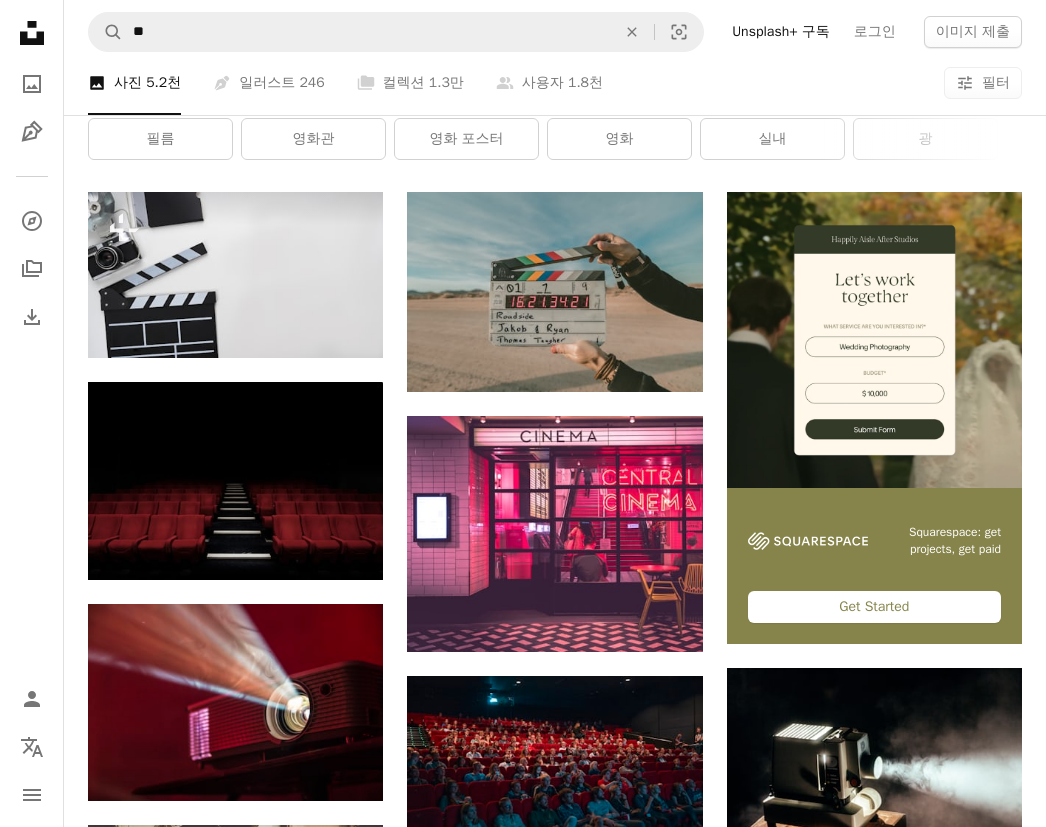 scroll, scrollTop: 307, scrollLeft: 0, axis: vertical 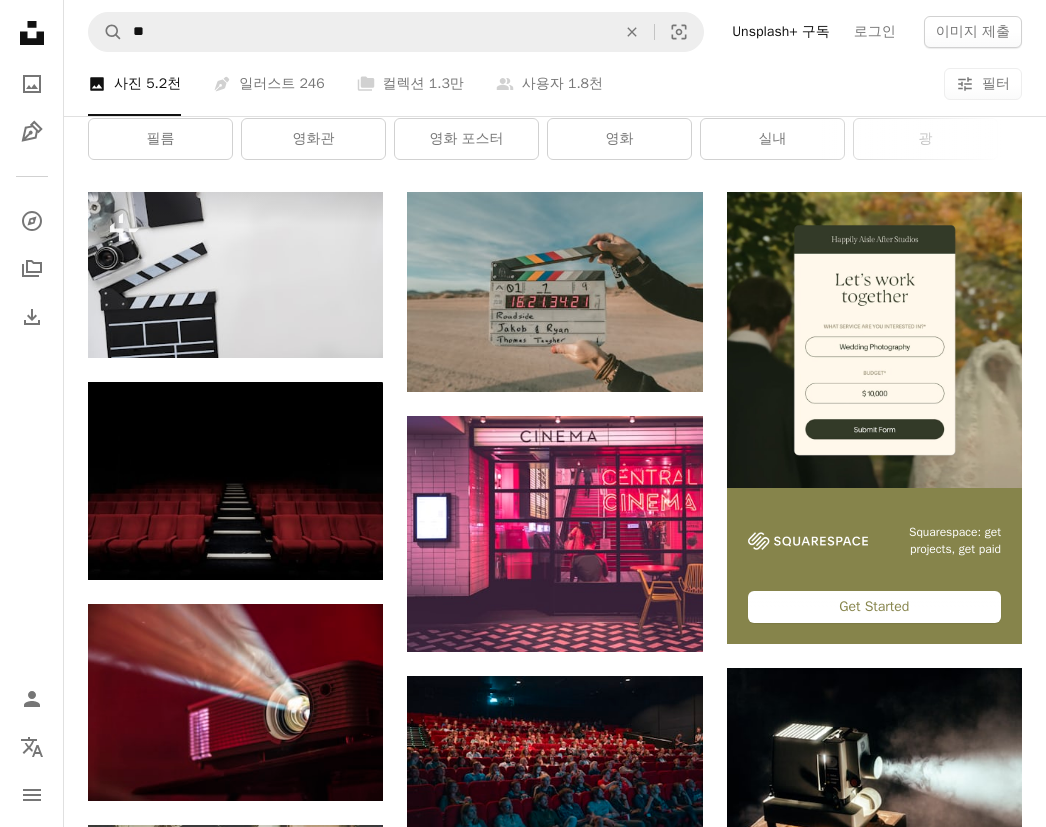 click on "Arrow pointing down" 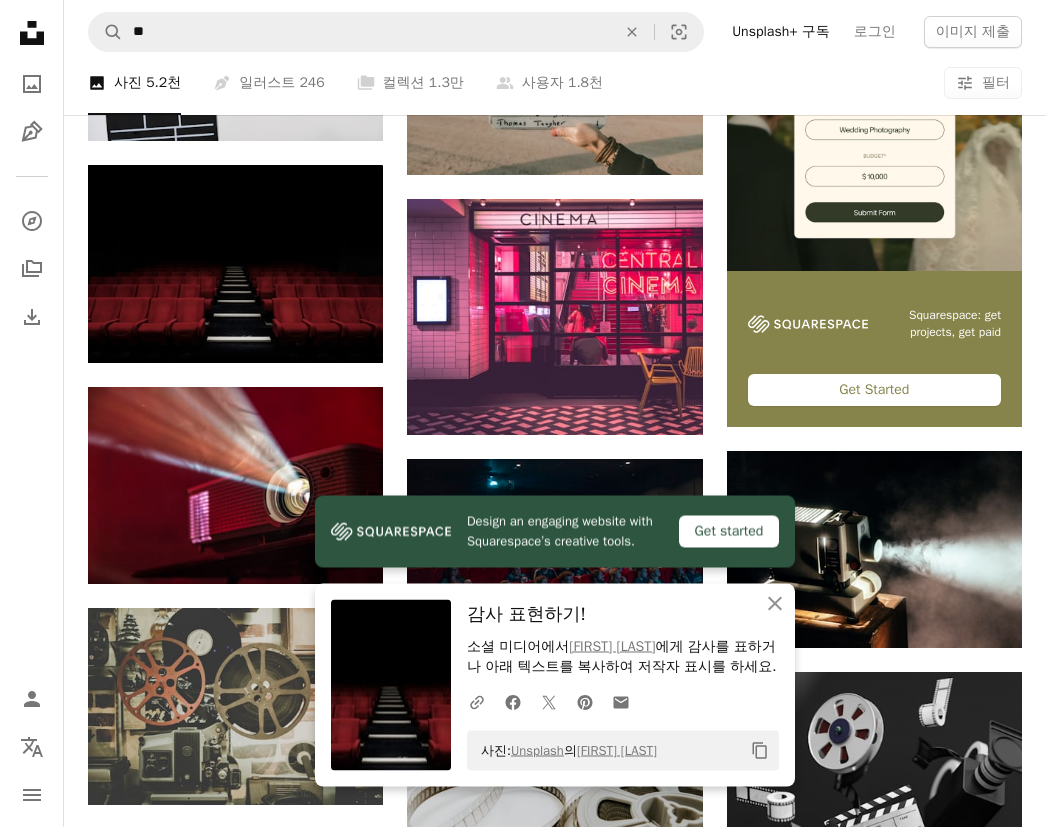 scroll, scrollTop: 549, scrollLeft: 0, axis: vertical 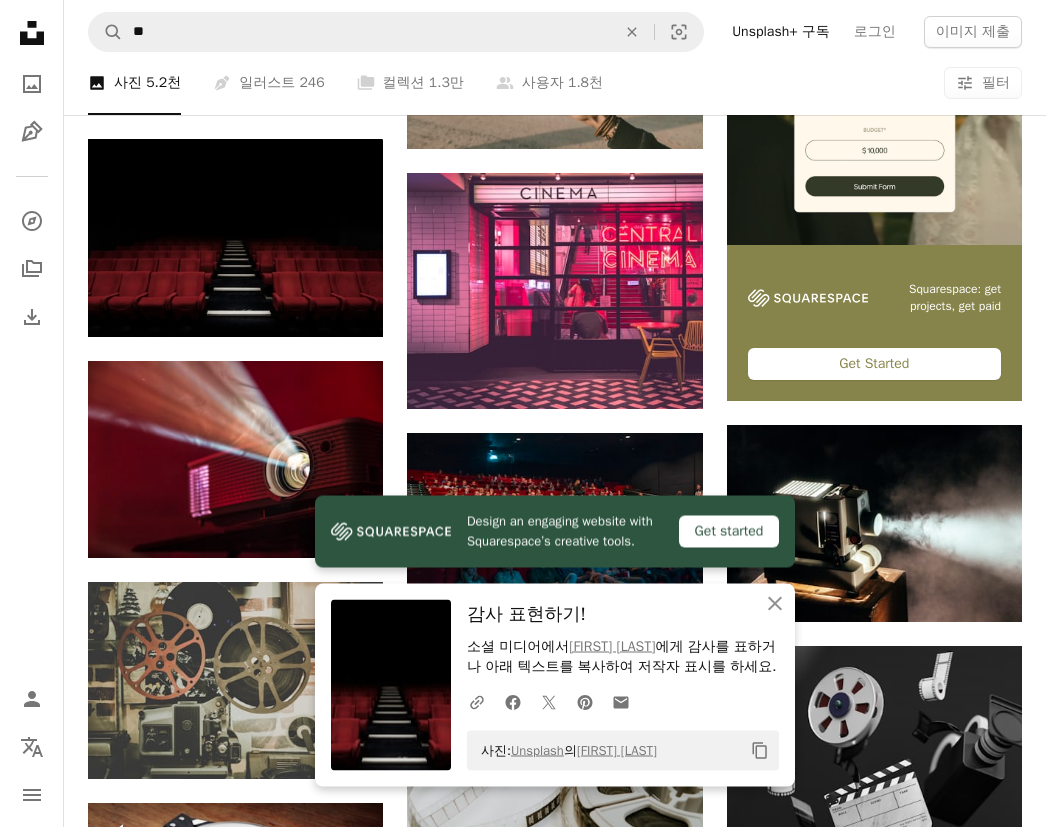 click on "An X shape" 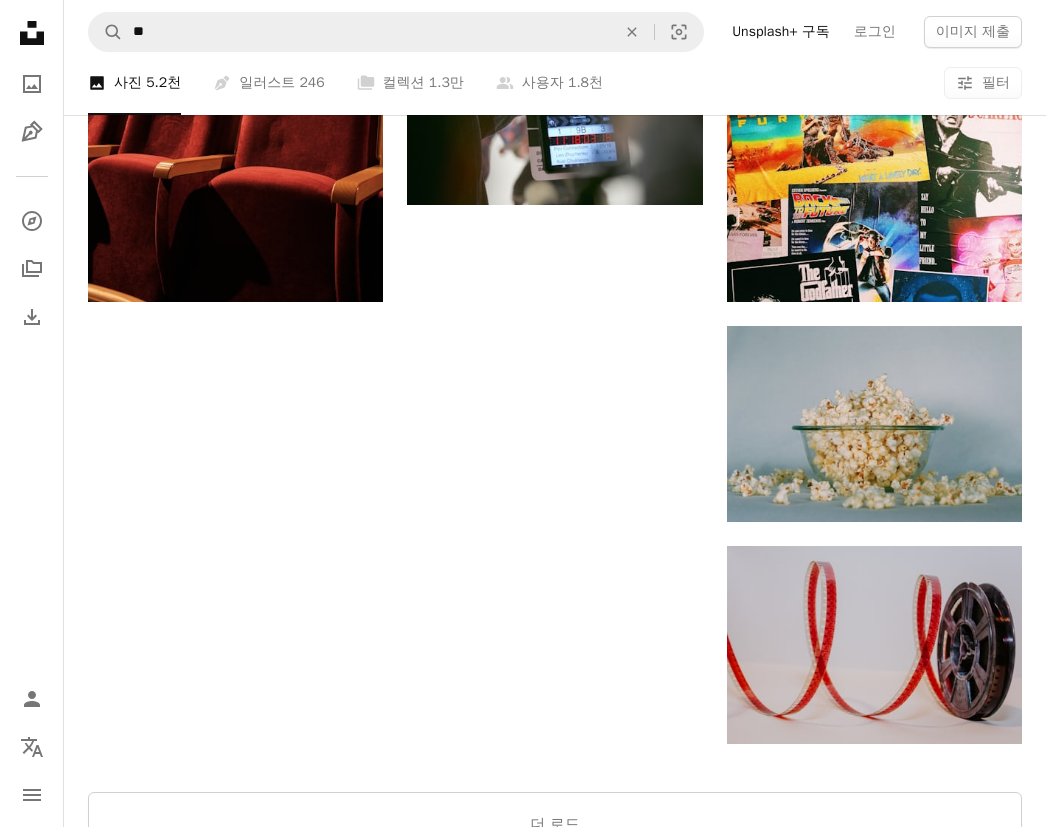 scroll, scrollTop: 1921, scrollLeft: 0, axis: vertical 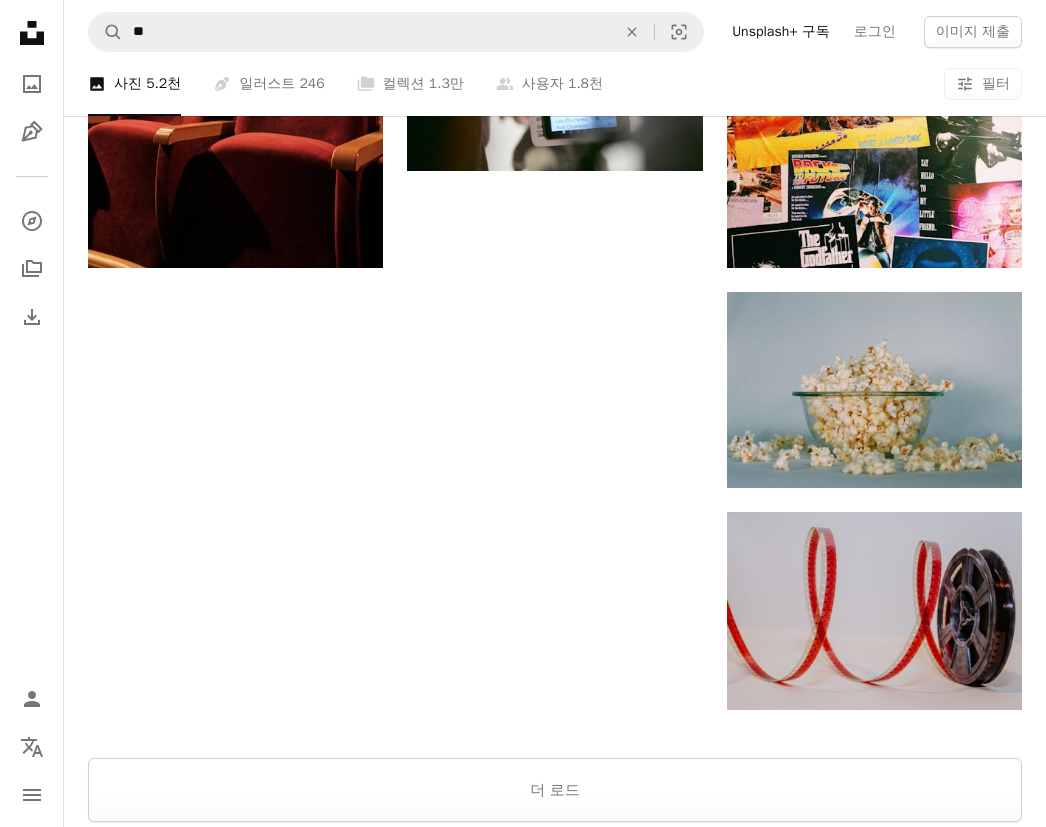 click on "더 로드" at bounding box center [555, 790] 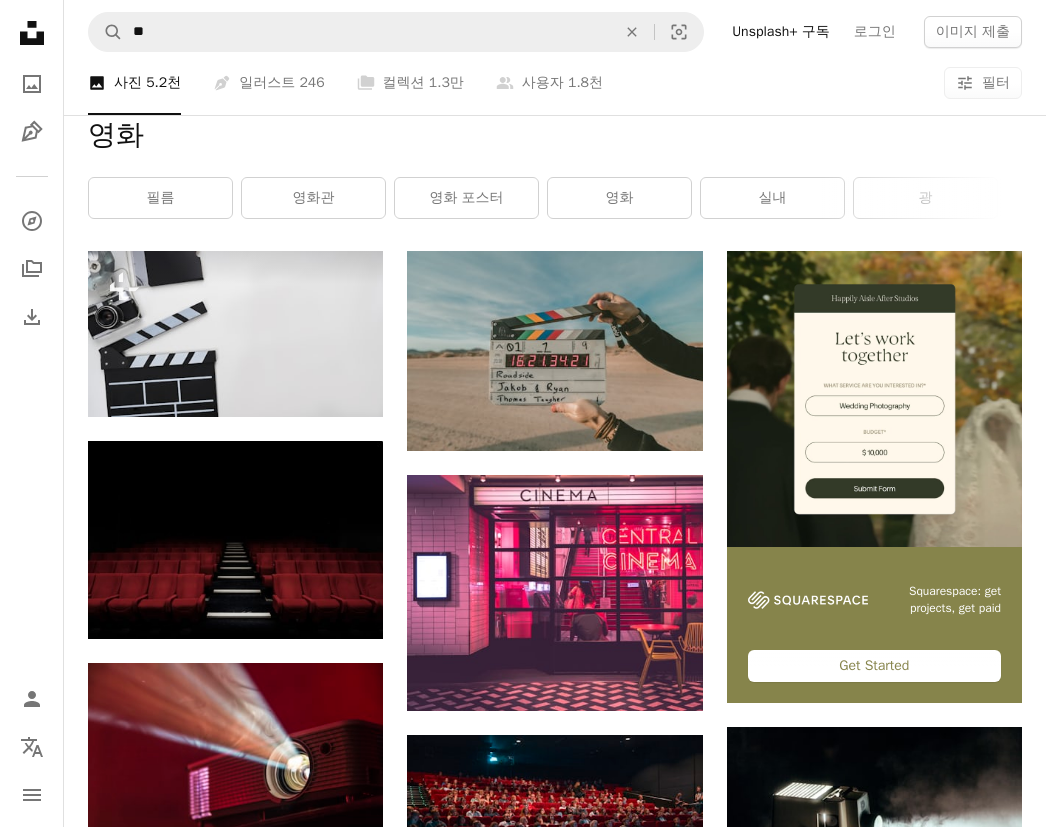 scroll, scrollTop: 0, scrollLeft: 0, axis: both 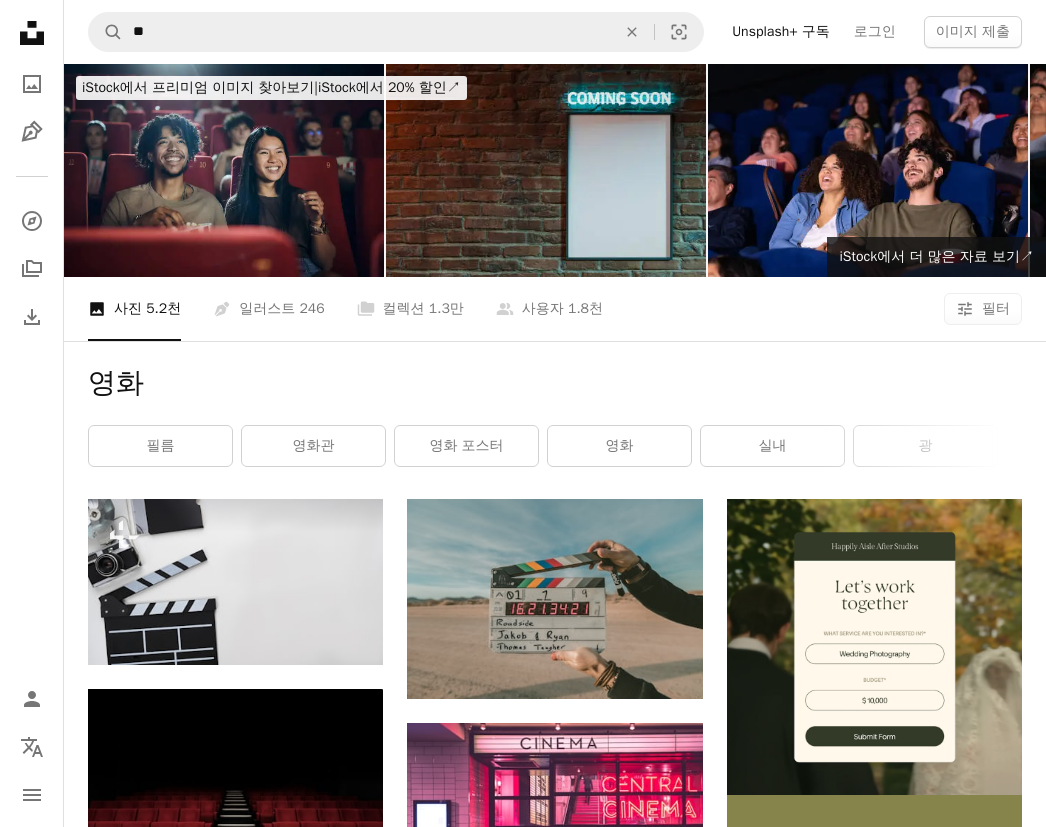 click on "An X shape" 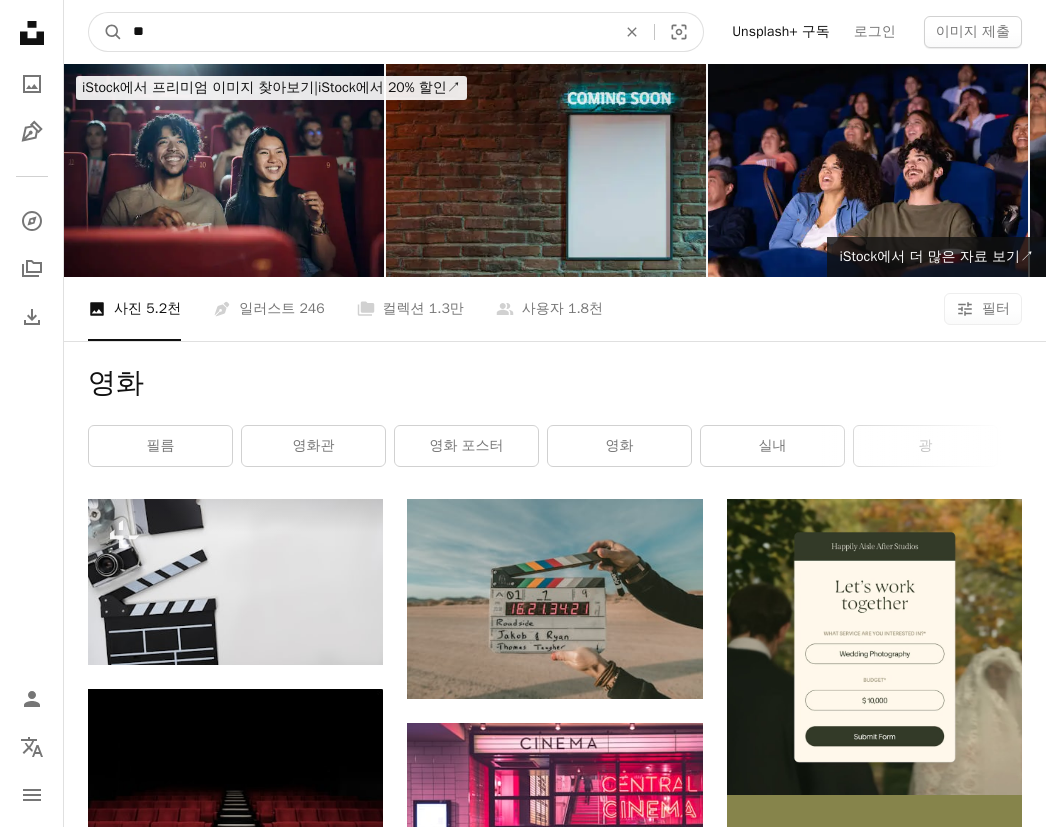 type on "**" 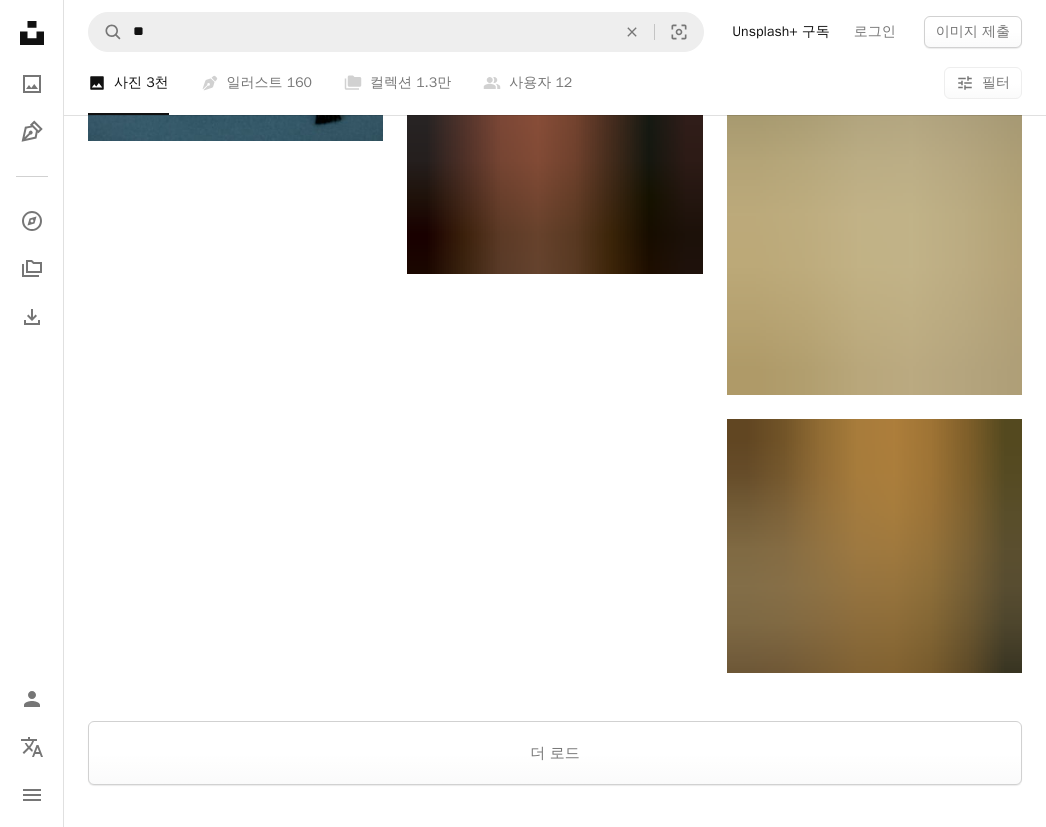 scroll, scrollTop: 2398, scrollLeft: 0, axis: vertical 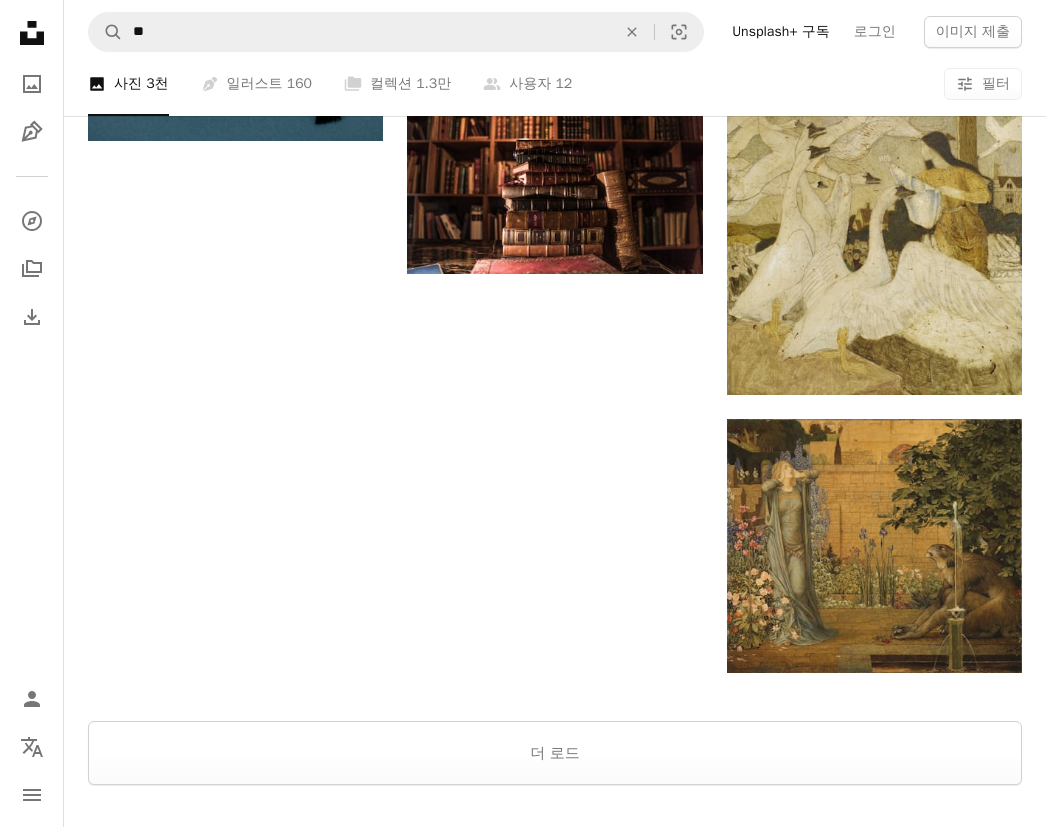 click on "더 로드" at bounding box center (555, 753) 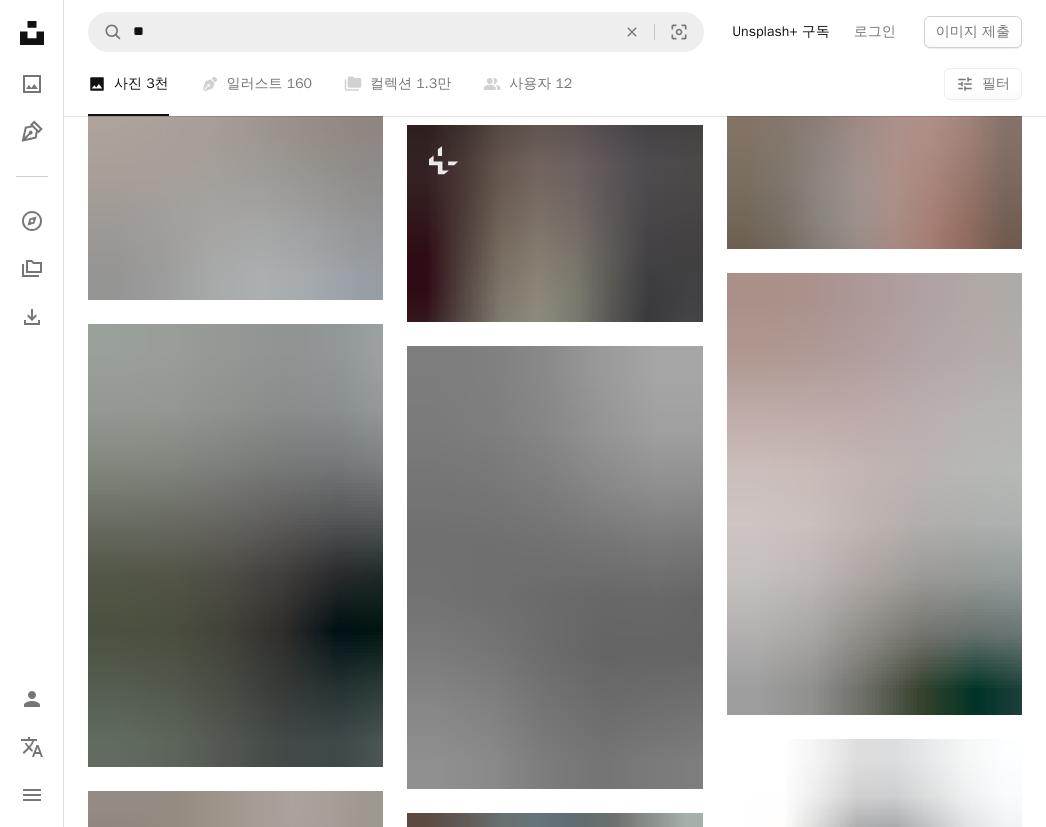 scroll, scrollTop: 14424, scrollLeft: 0, axis: vertical 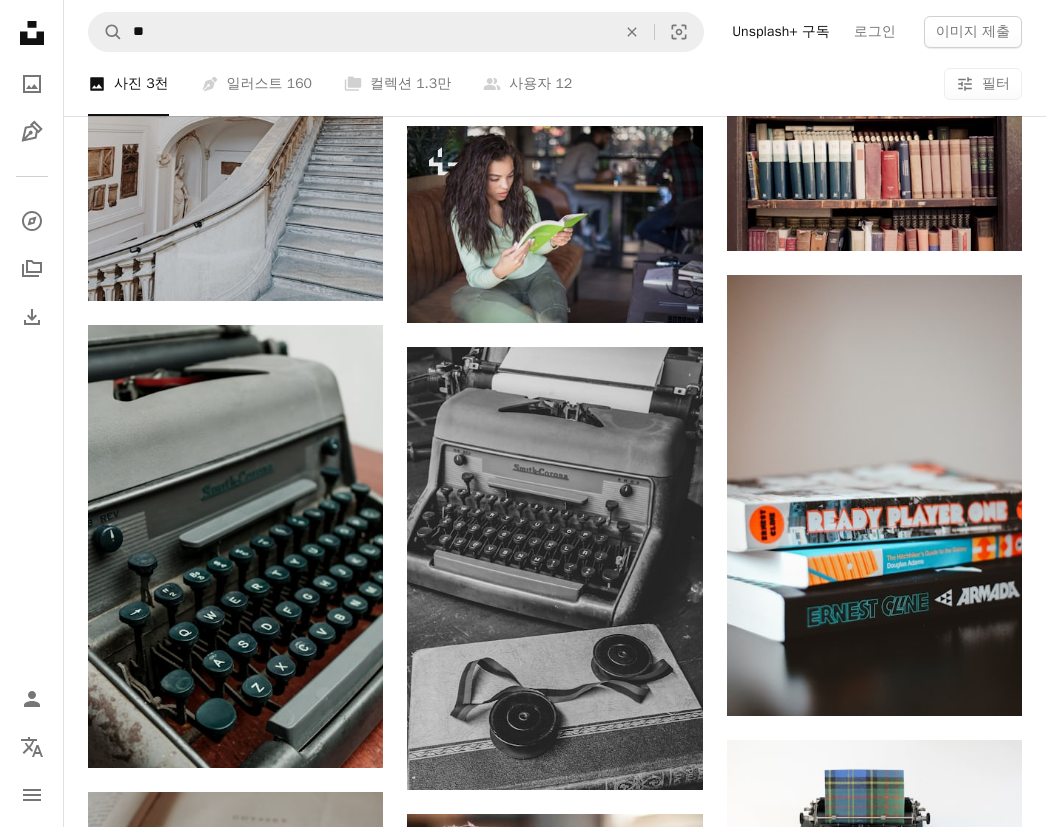 click at bounding box center [554, 568] 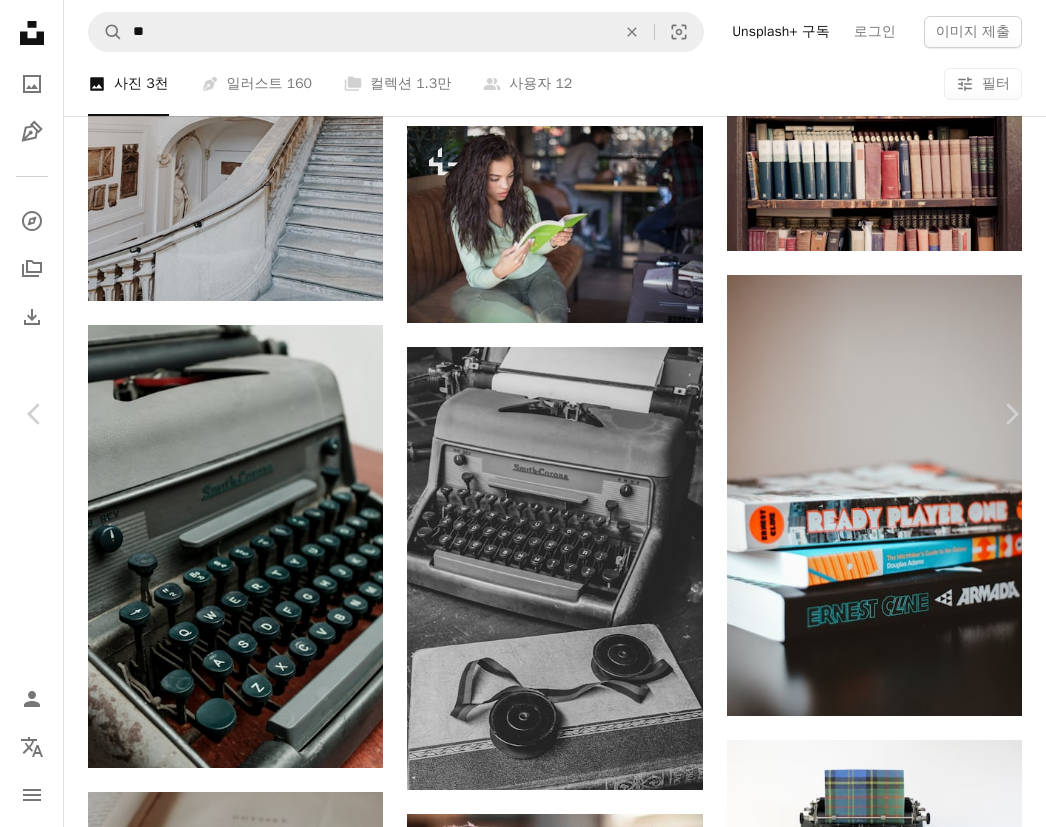 click on "Chevron down" 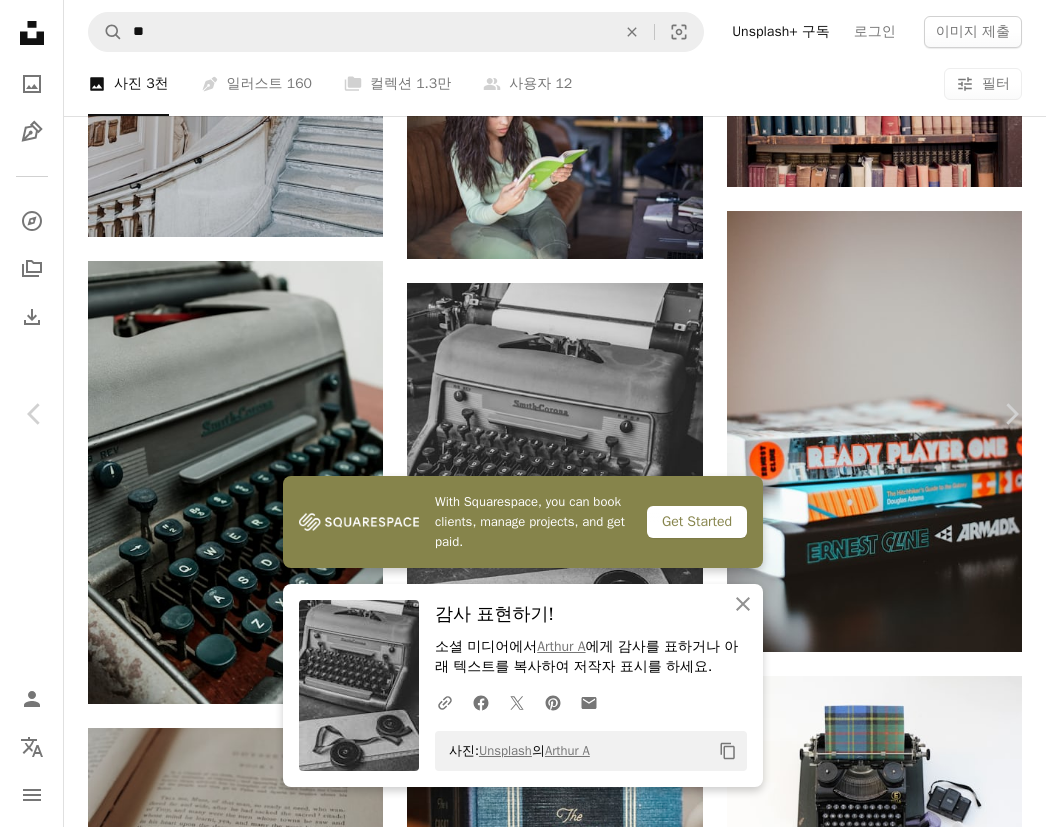 scroll, scrollTop: 802, scrollLeft: 0, axis: vertical 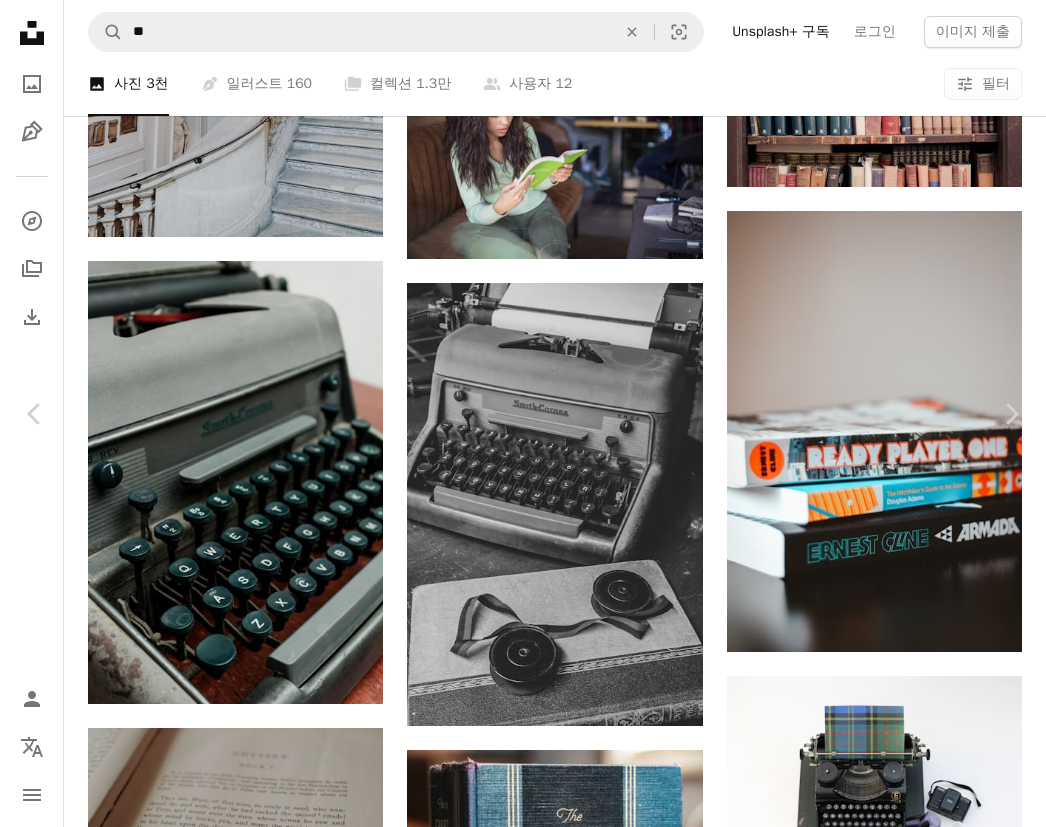 click at bounding box center [299, 5100] 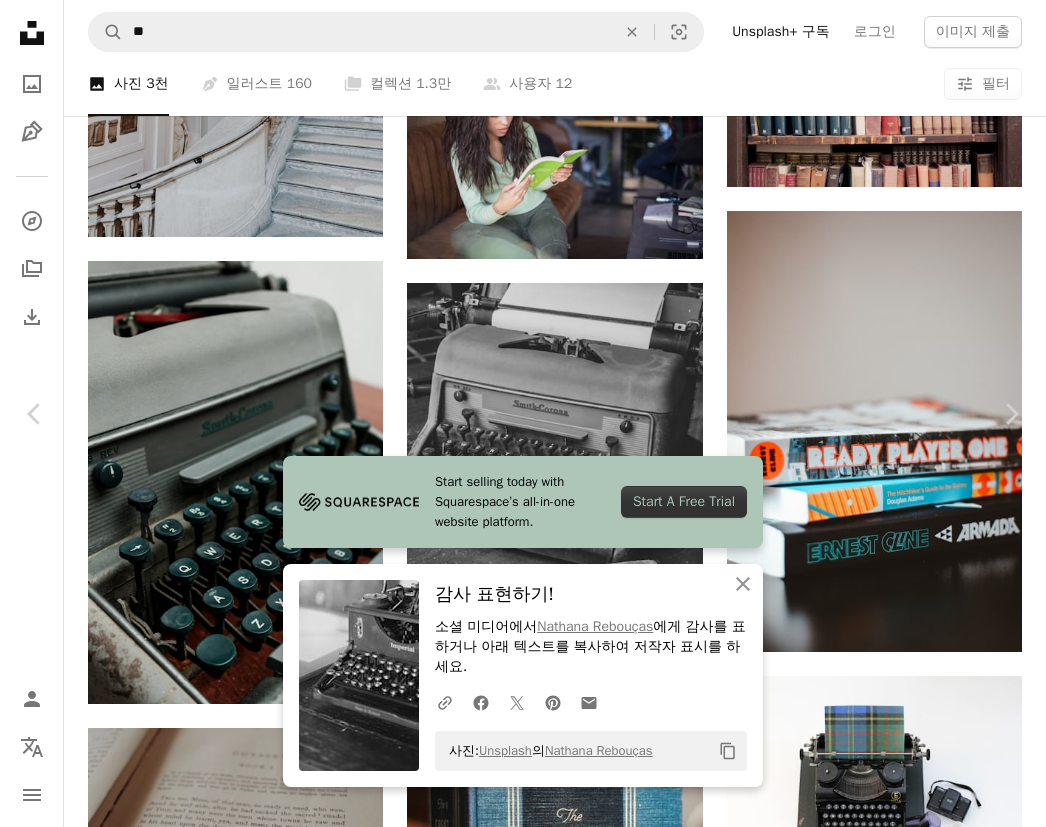 click on "An X shape" 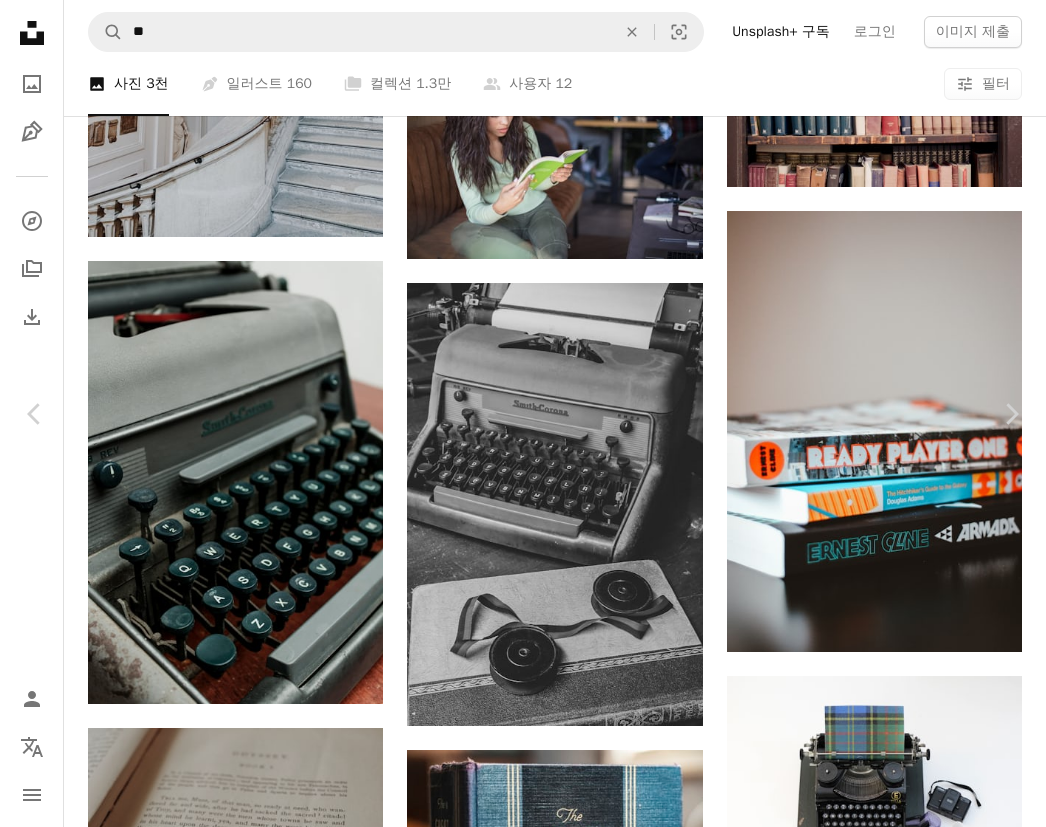 scroll, scrollTop: 43717, scrollLeft: 0, axis: vertical 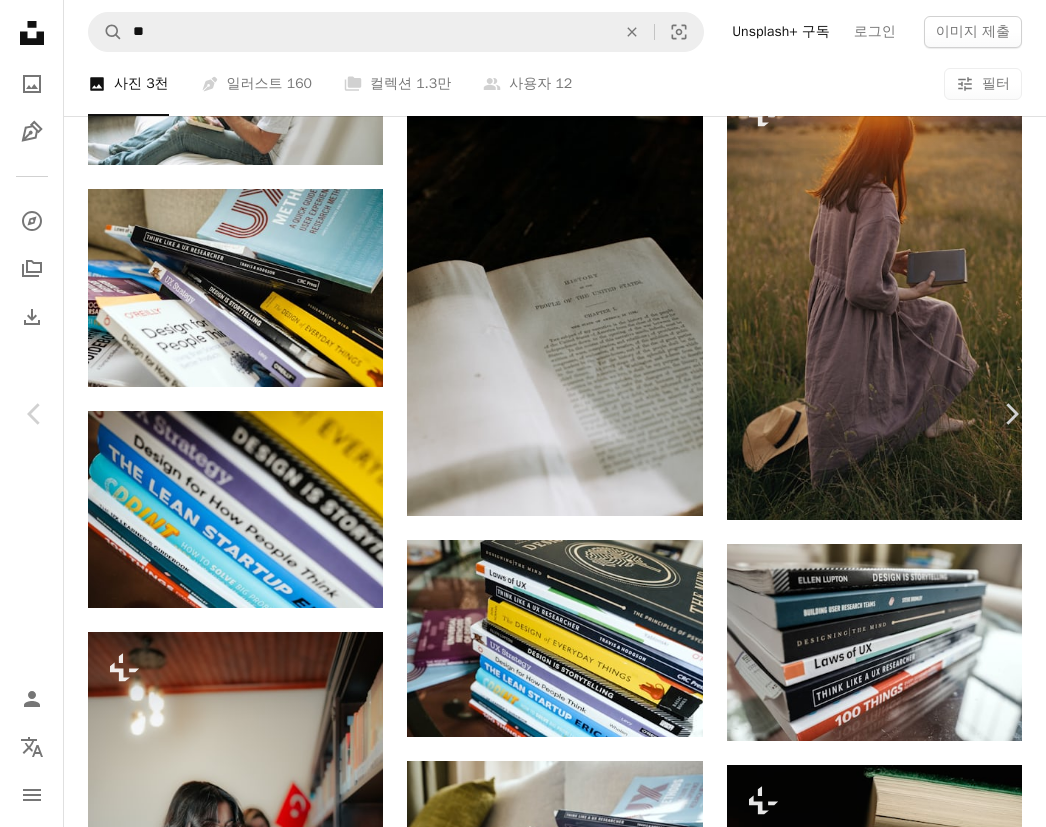 click at bounding box center (299, 3134) 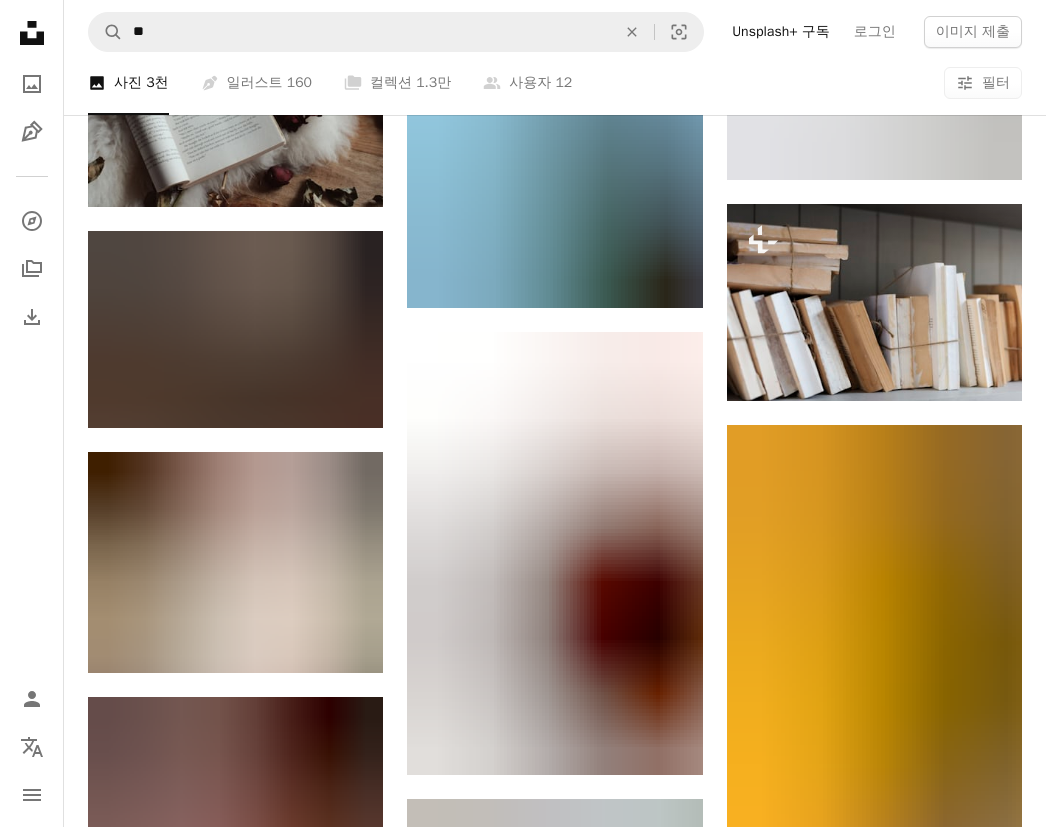 scroll, scrollTop: 12627, scrollLeft: 0, axis: vertical 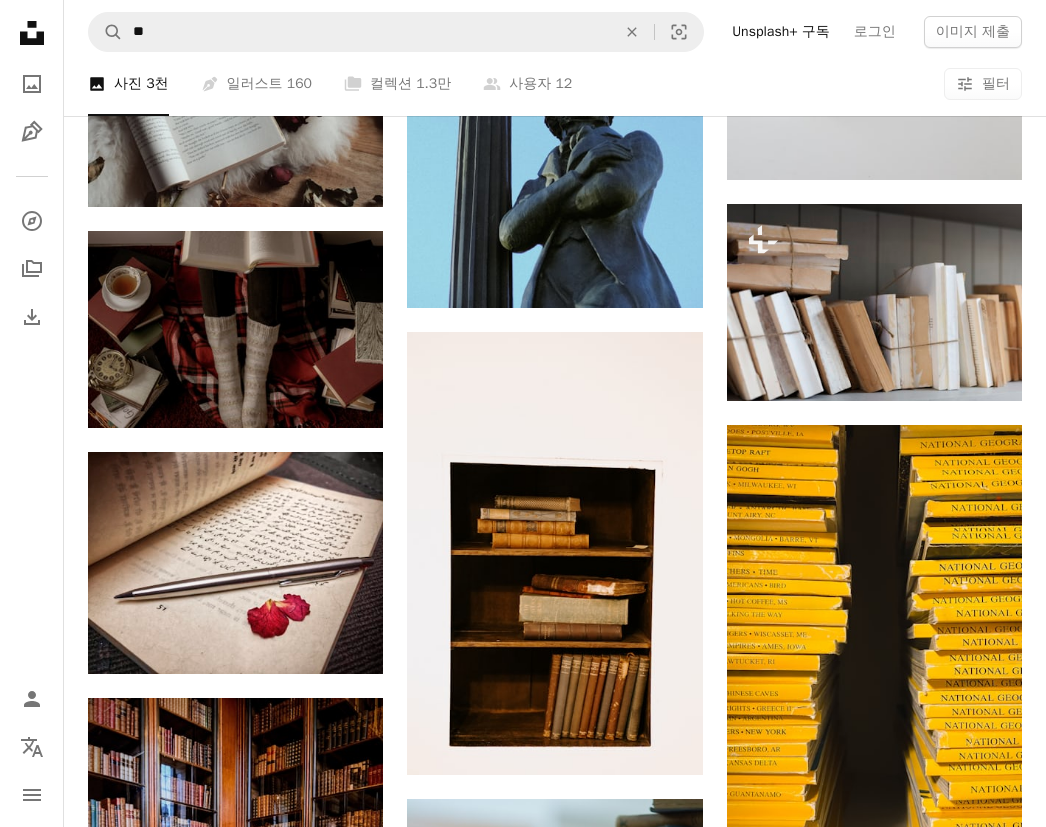 click at bounding box center [554, 553] 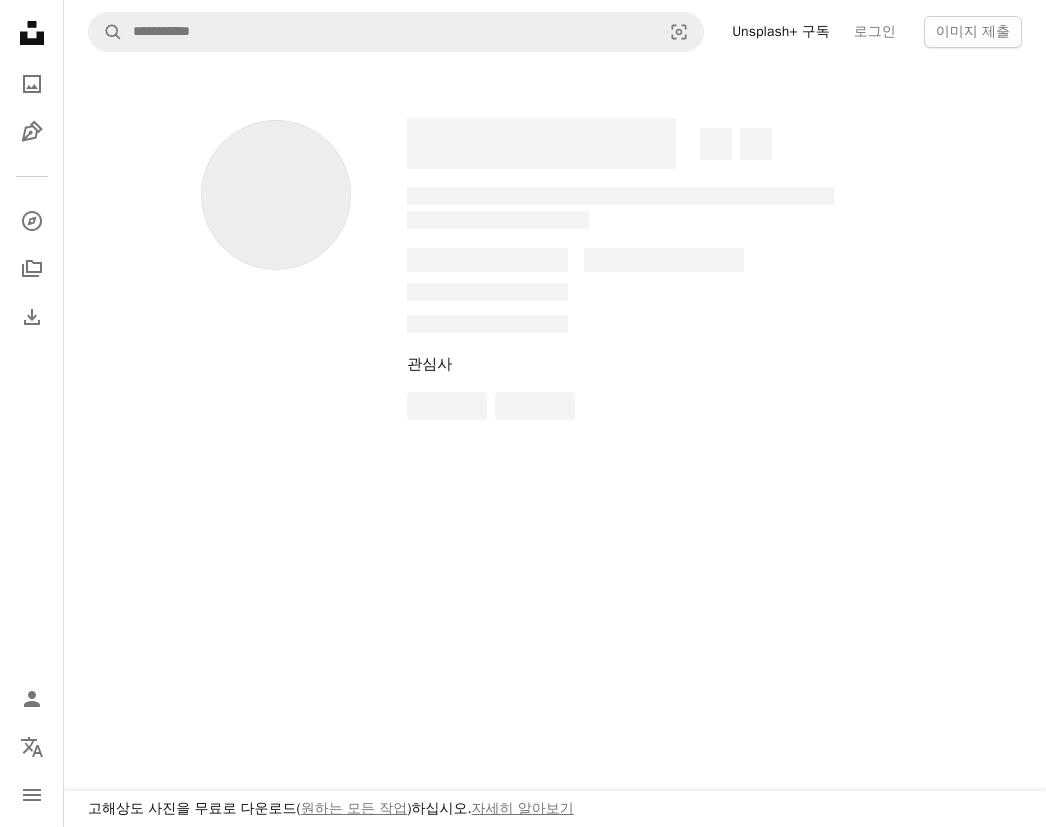 scroll, scrollTop: 0, scrollLeft: 0, axis: both 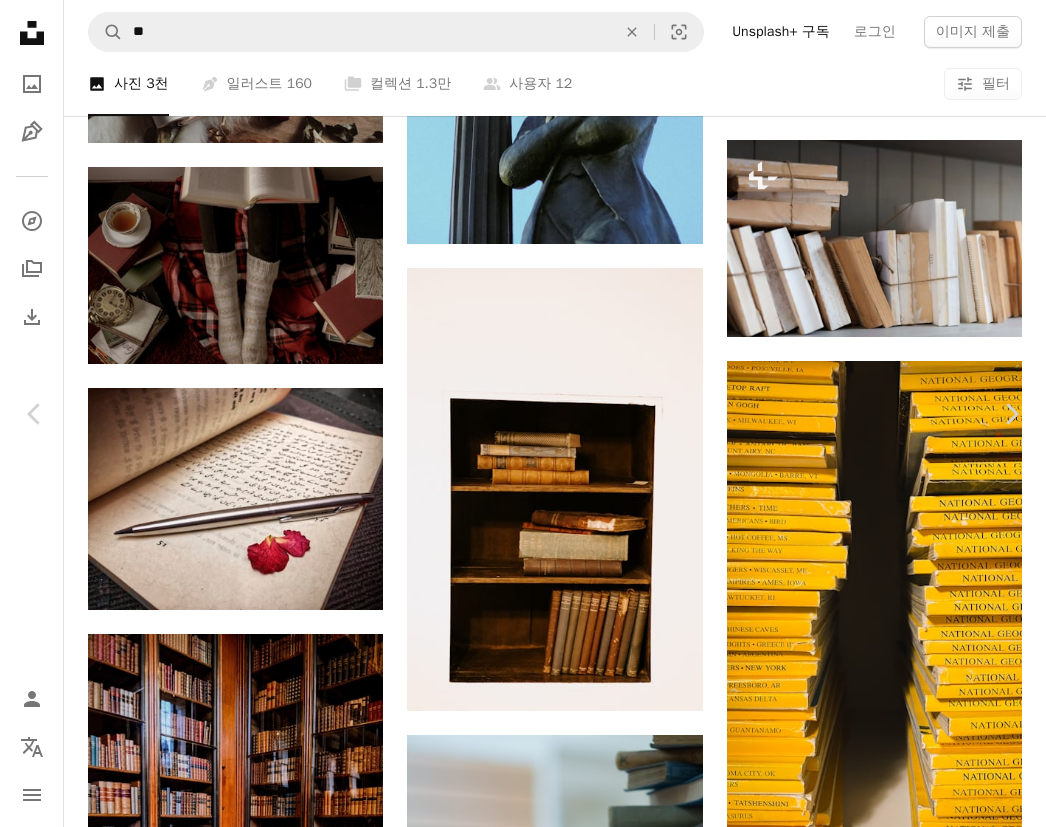 click at bounding box center (733, 12434) 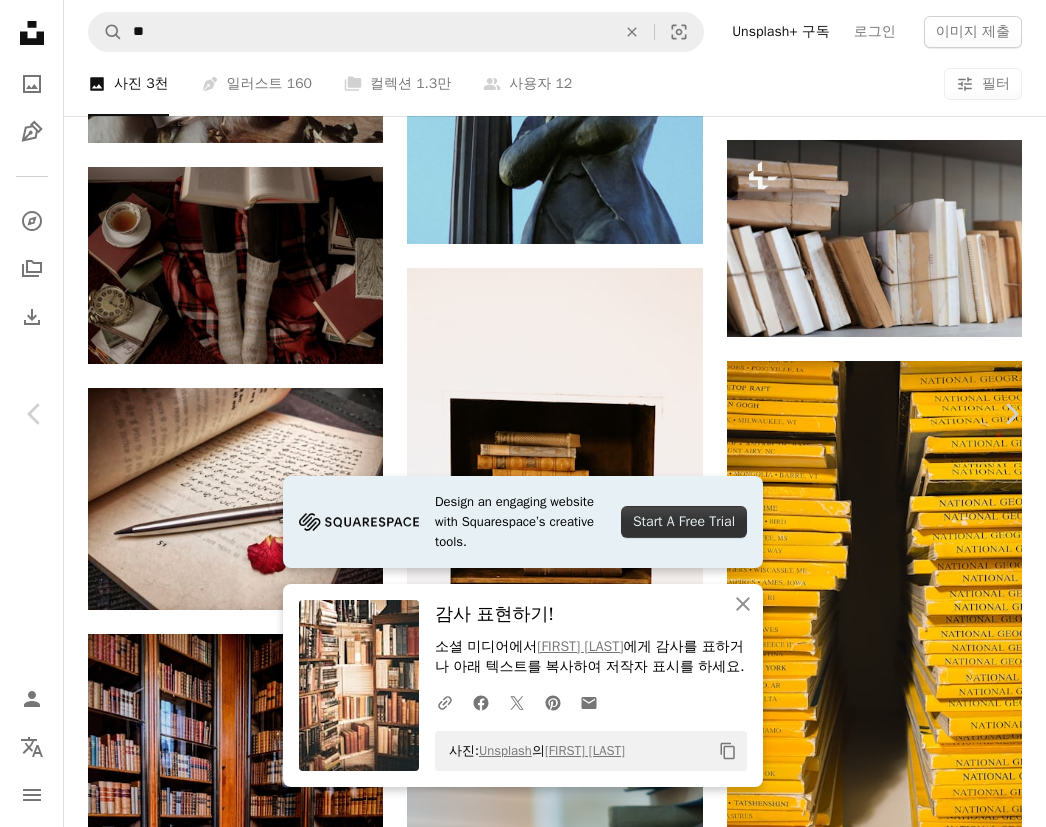 click on "An X shape" 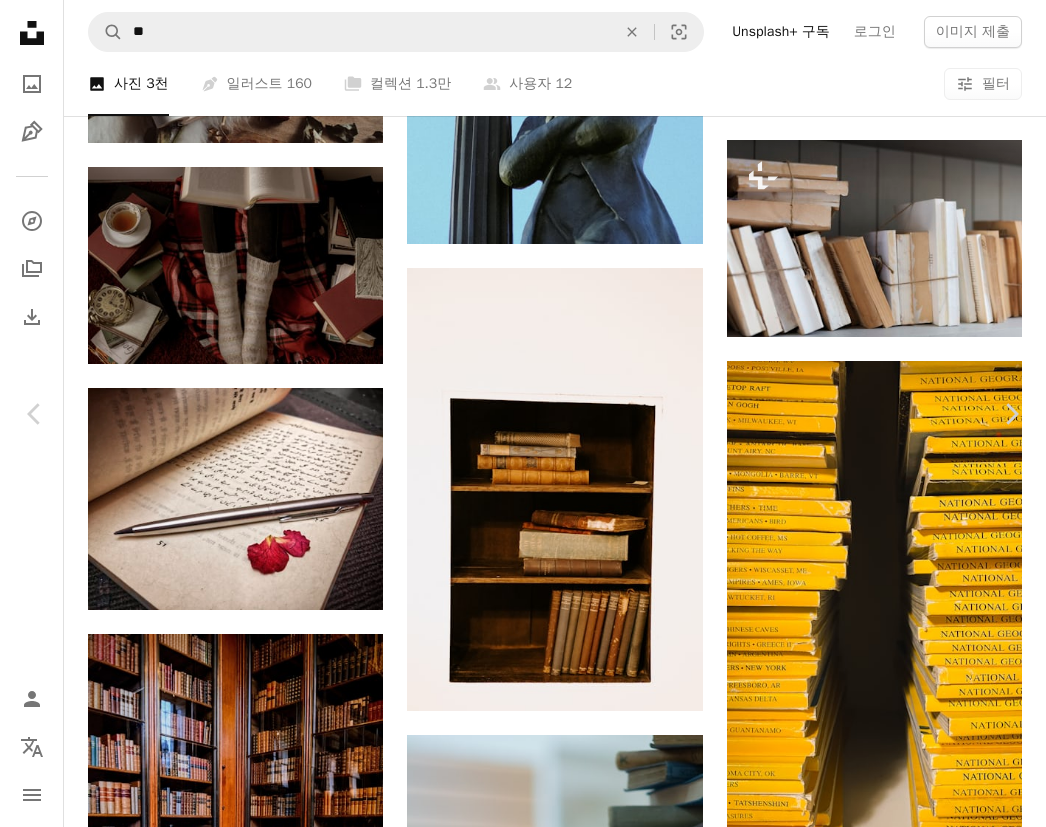 scroll, scrollTop: 30309, scrollLeft: 0, axis: vertical 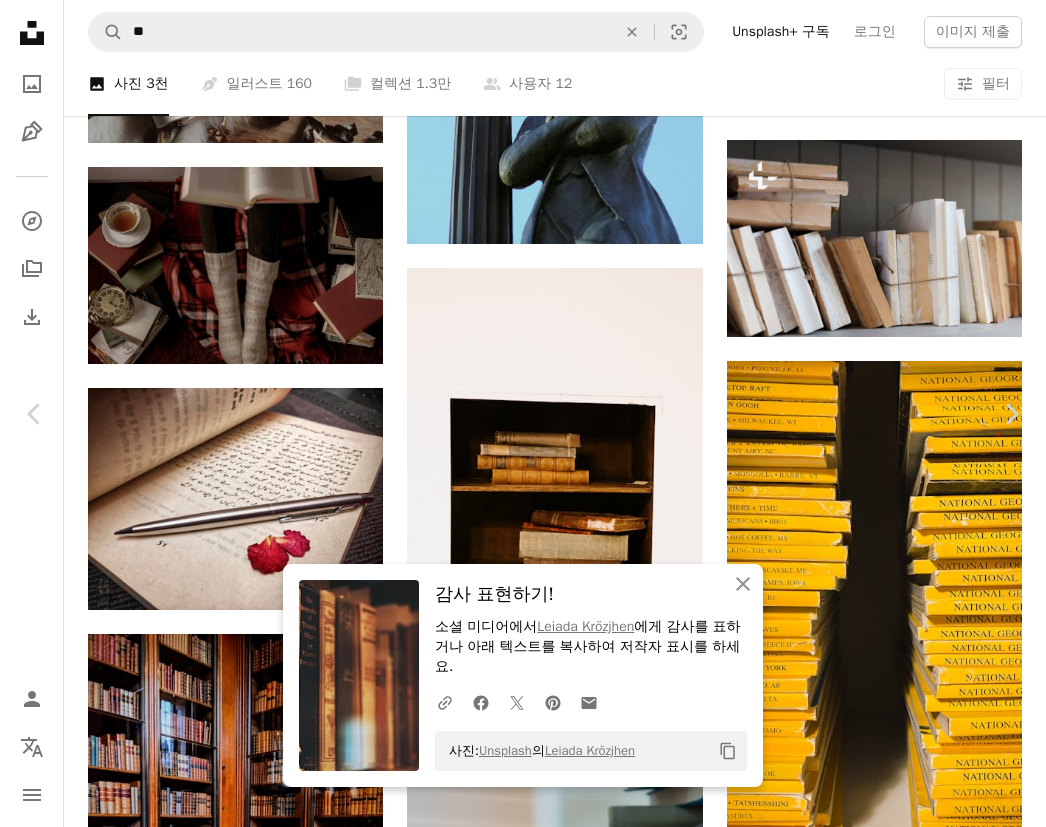 click on "An X shape" 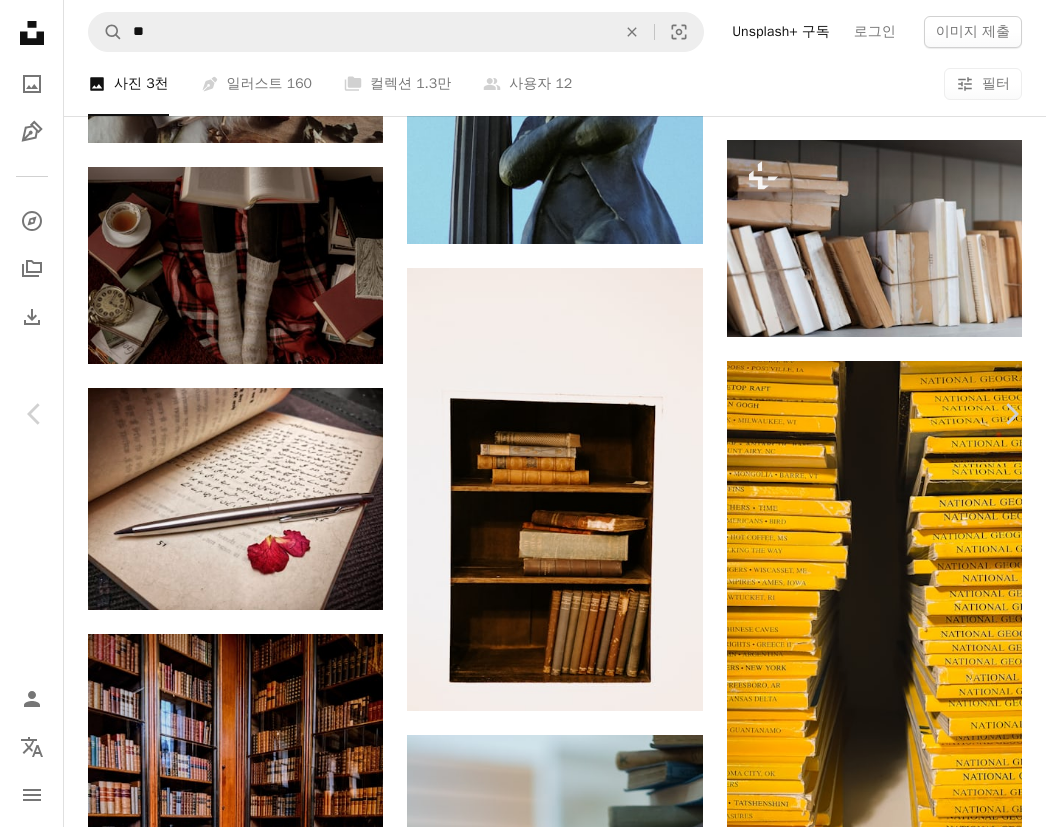 scroll, scrollTop: 0, scrollLeft: 0, axis: both 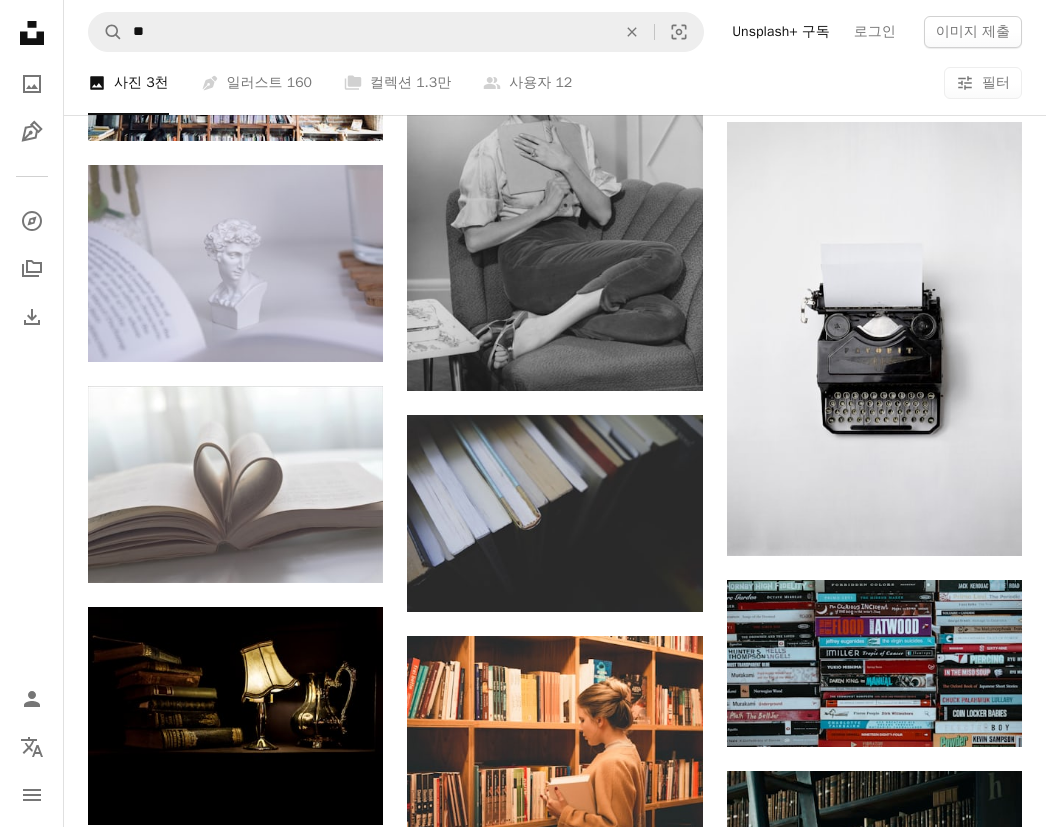 click on "An X shape" 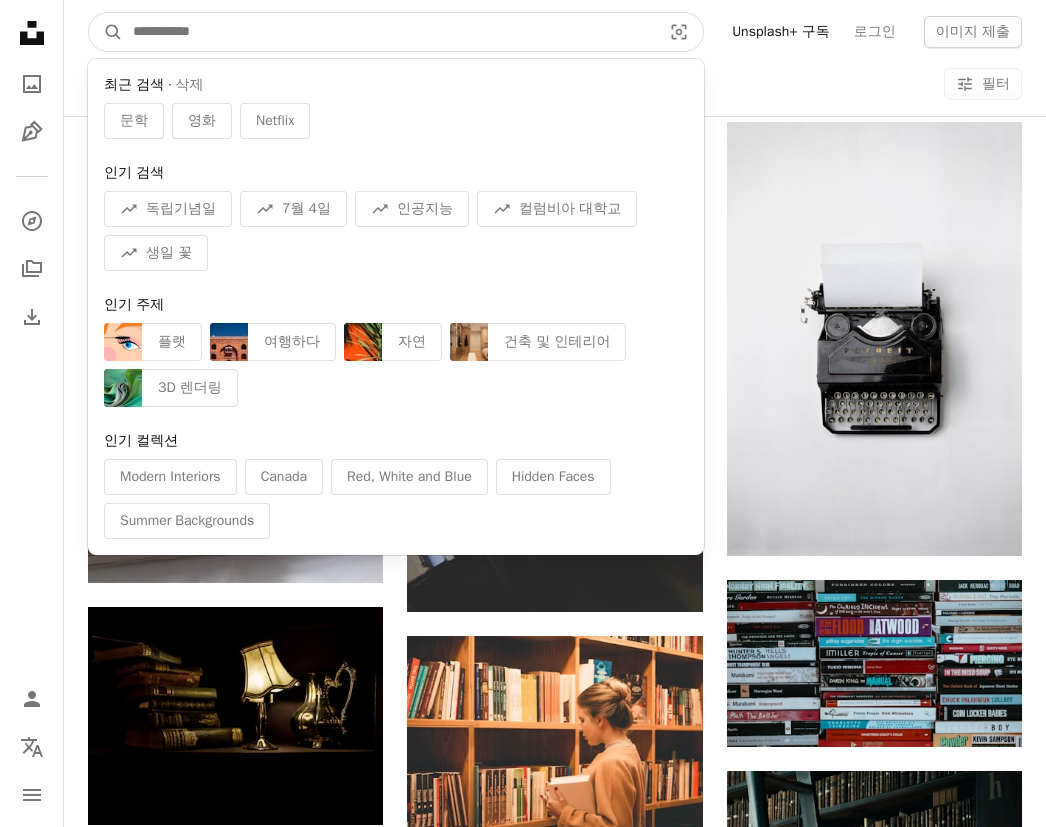 scroll, scrollTop: 4715, scrollLeft: 0, axis: vertical 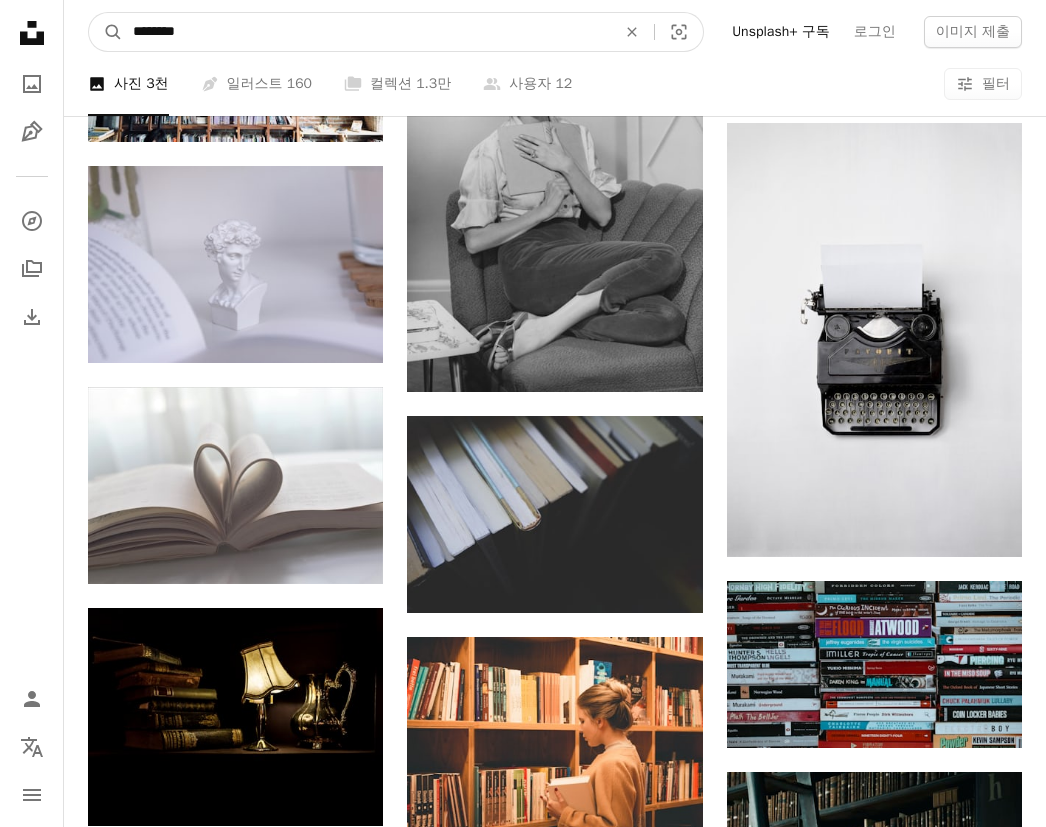 type on "********" 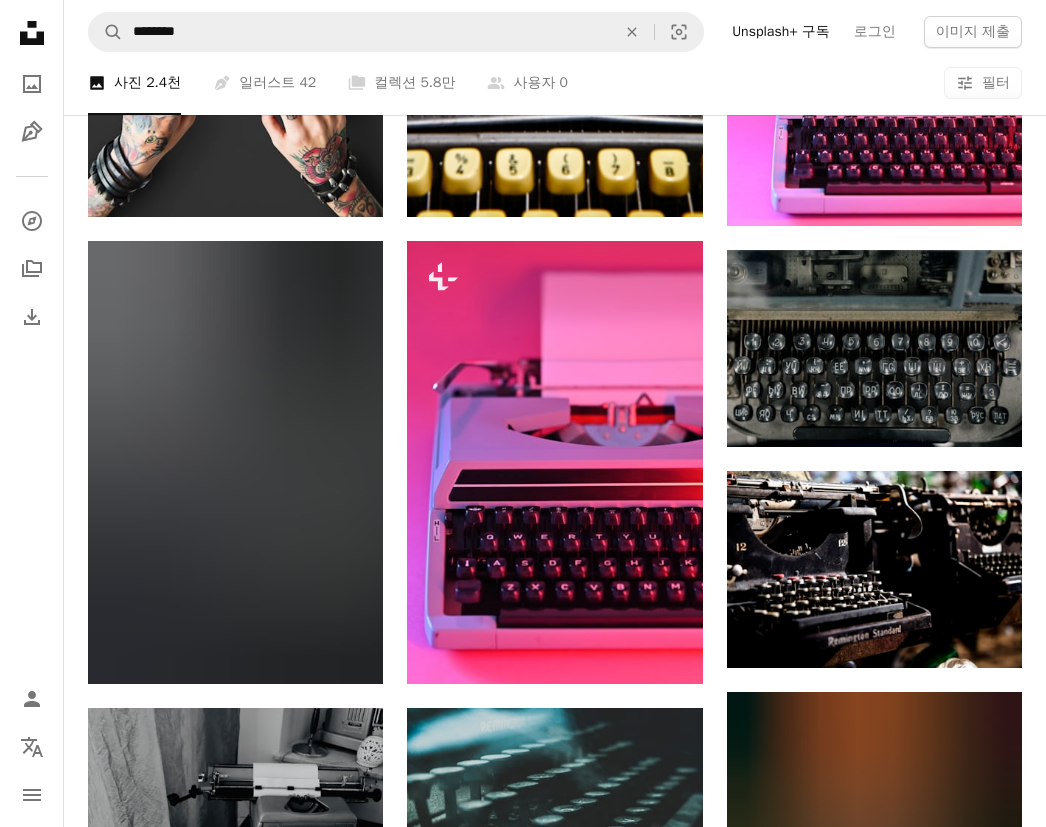 scroll, scrollTop: 1164, scrollLeft: 0, axis: vertical 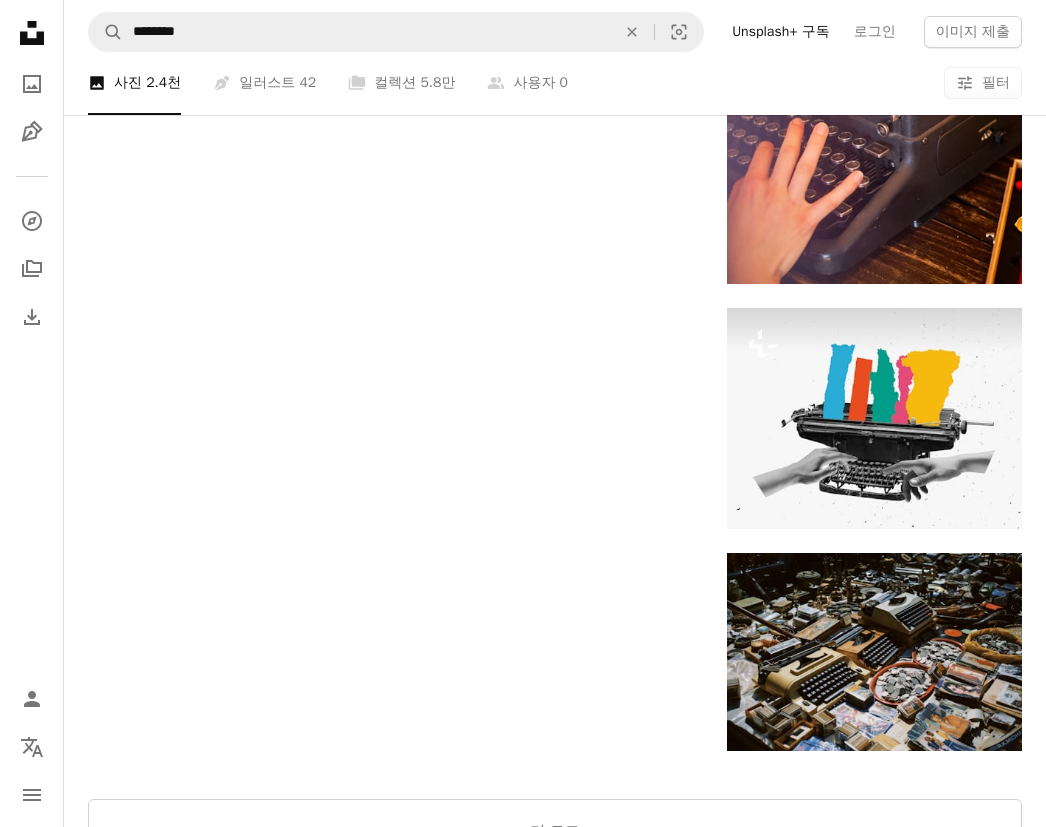 click on "더 로드" at bounding box center [555, 832] 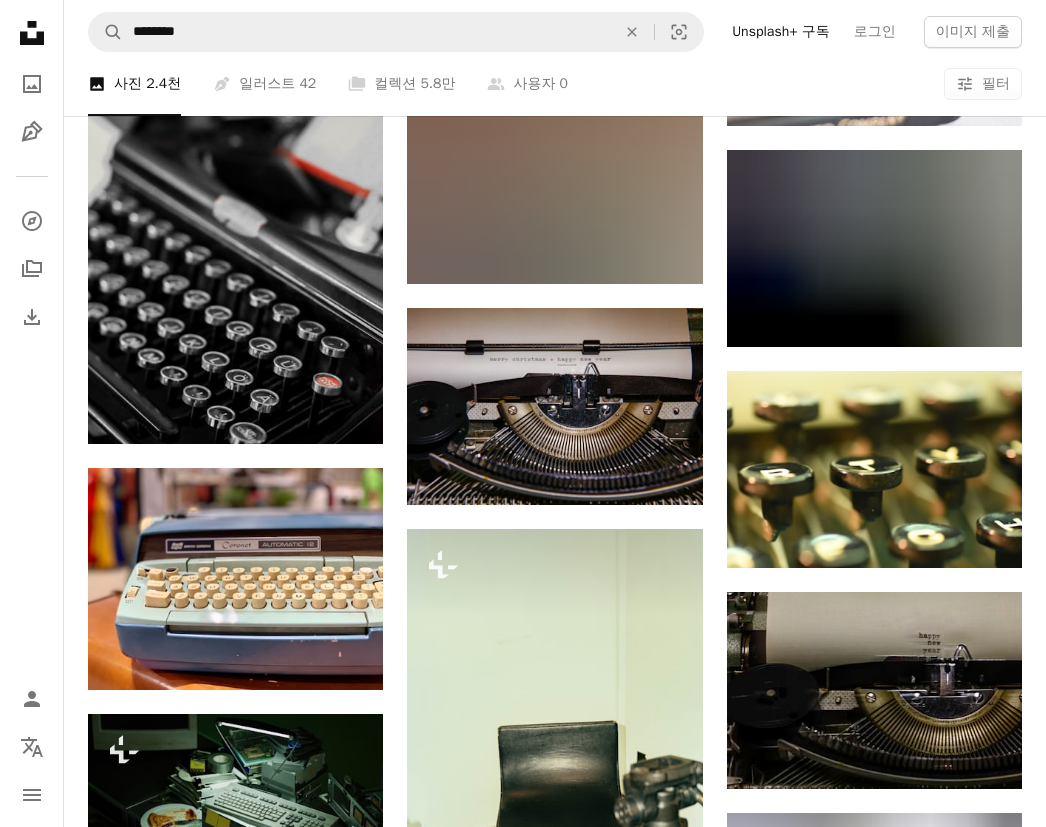 scroll, scrollTop: 7145, scrollLeft: 0, axis: vertical 